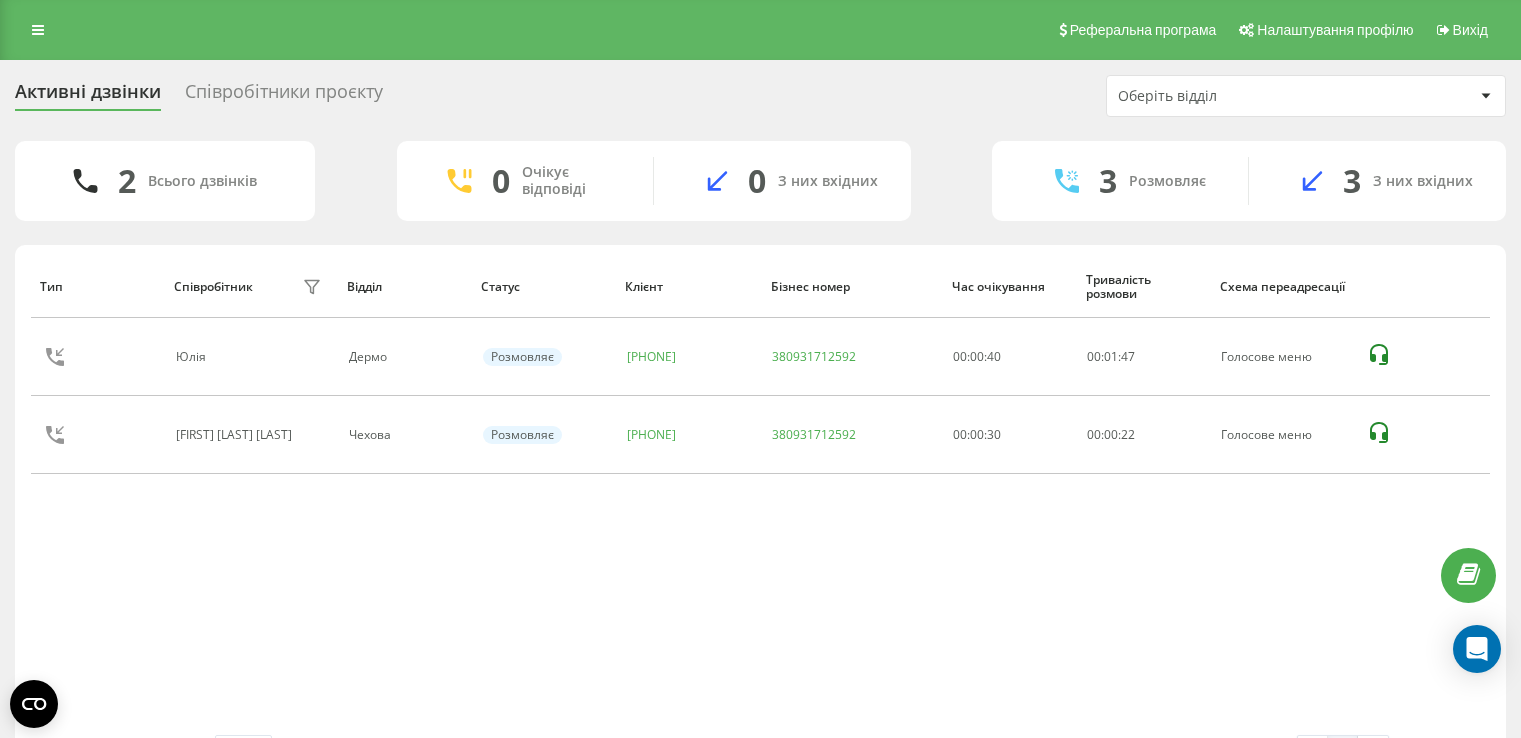 scroll, scrollTop: 0, scrollLeft: 0, axis: both 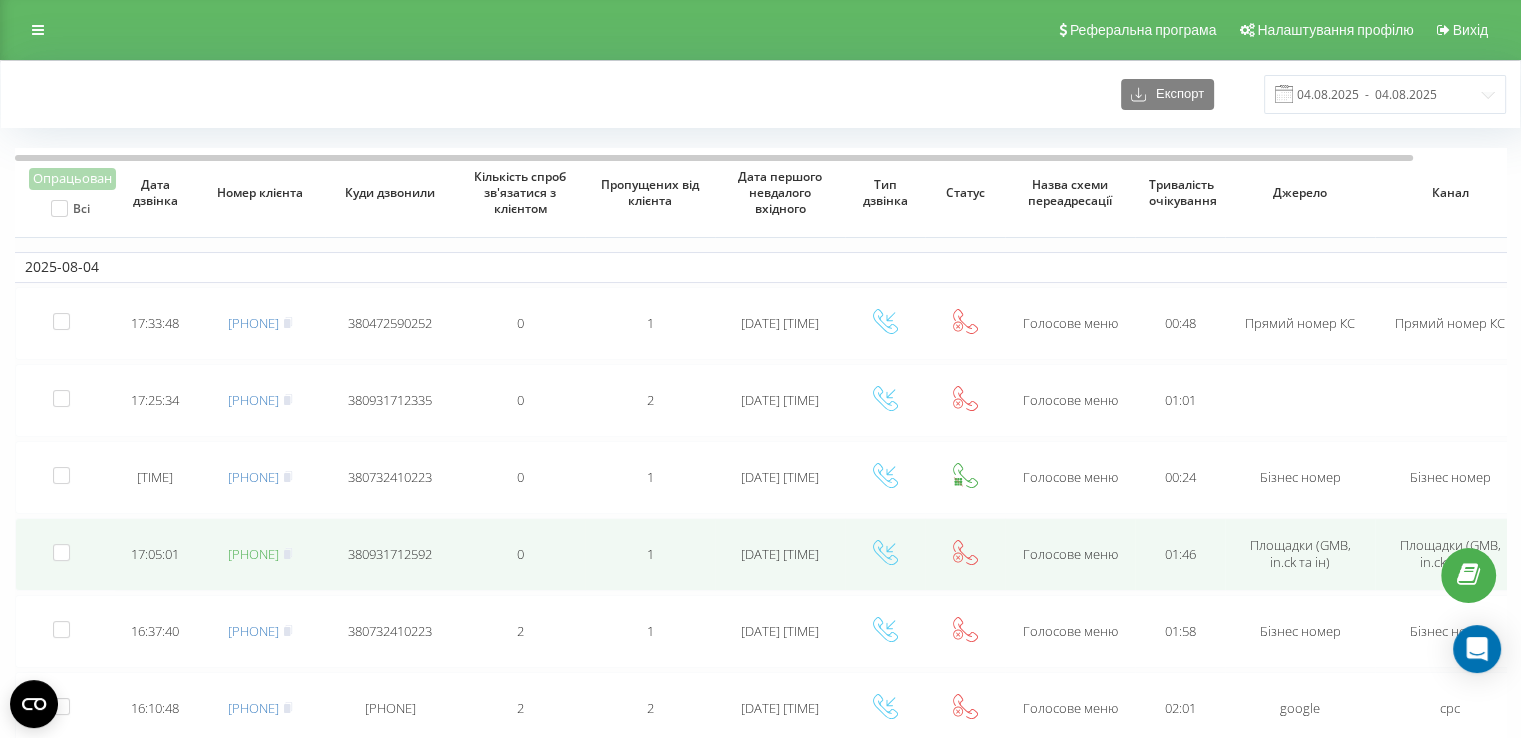 click on "[PHONE]" at bounding box center (253, 554) 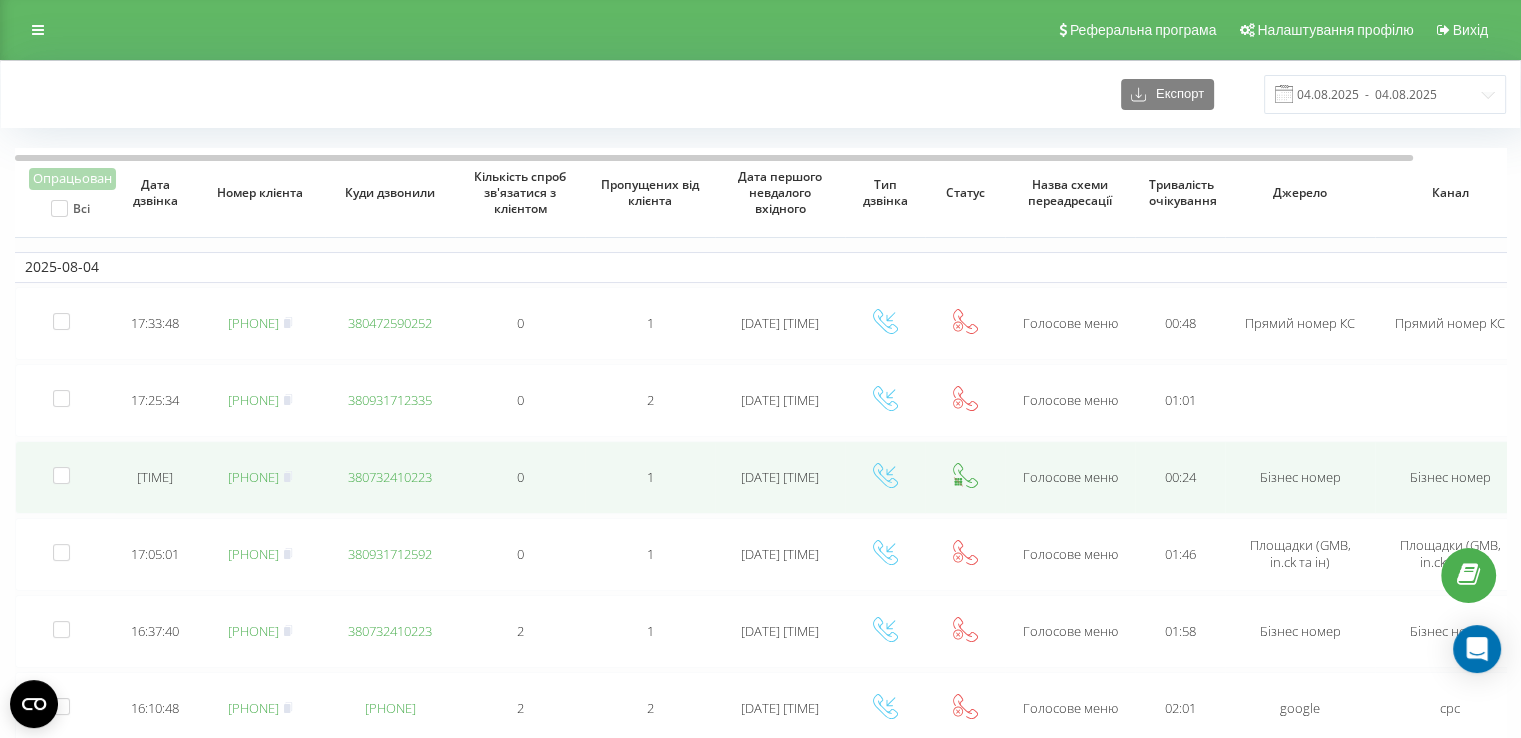 click on "[PHONE]" at bounding box center [253, 477] 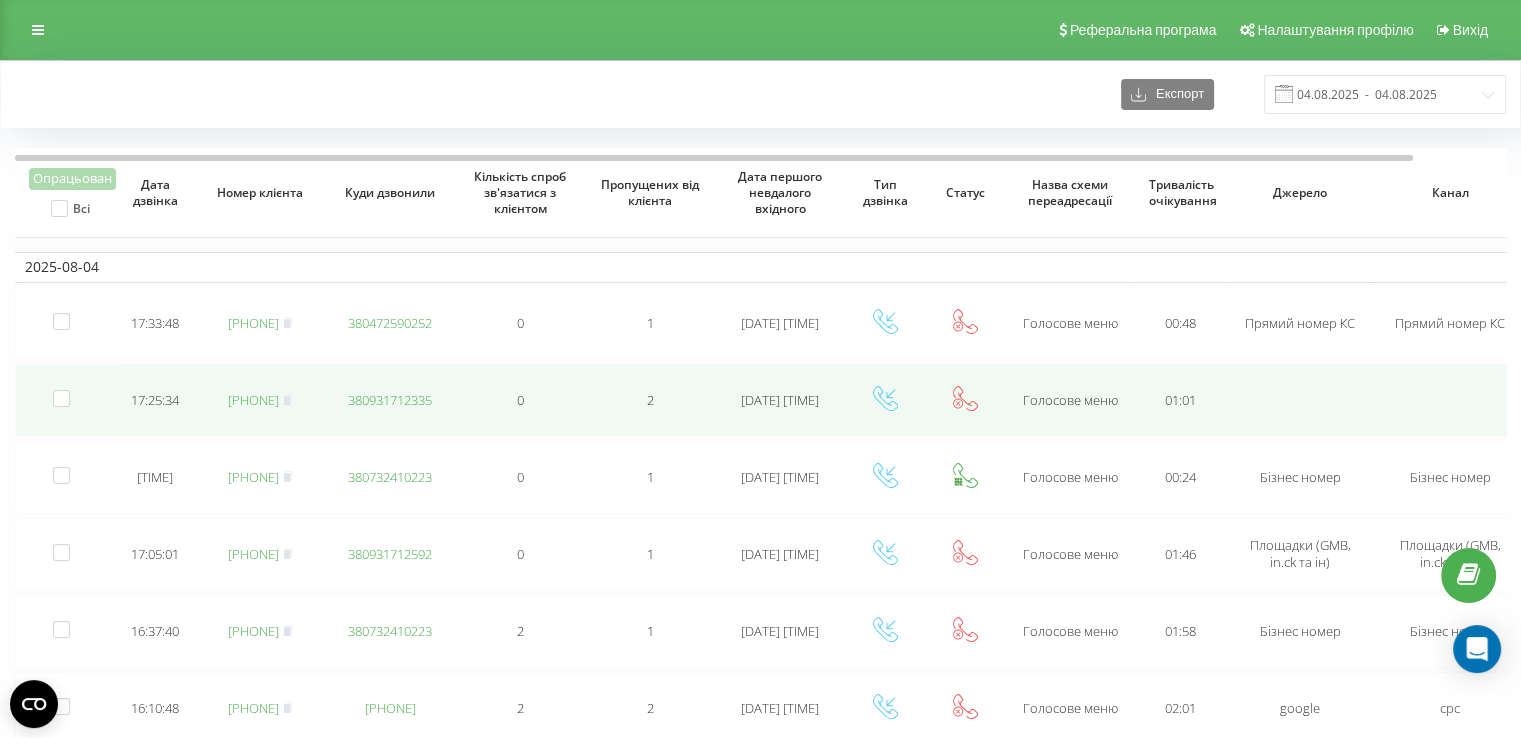 click on "[PHONE]" at bounding box center (253, 400) 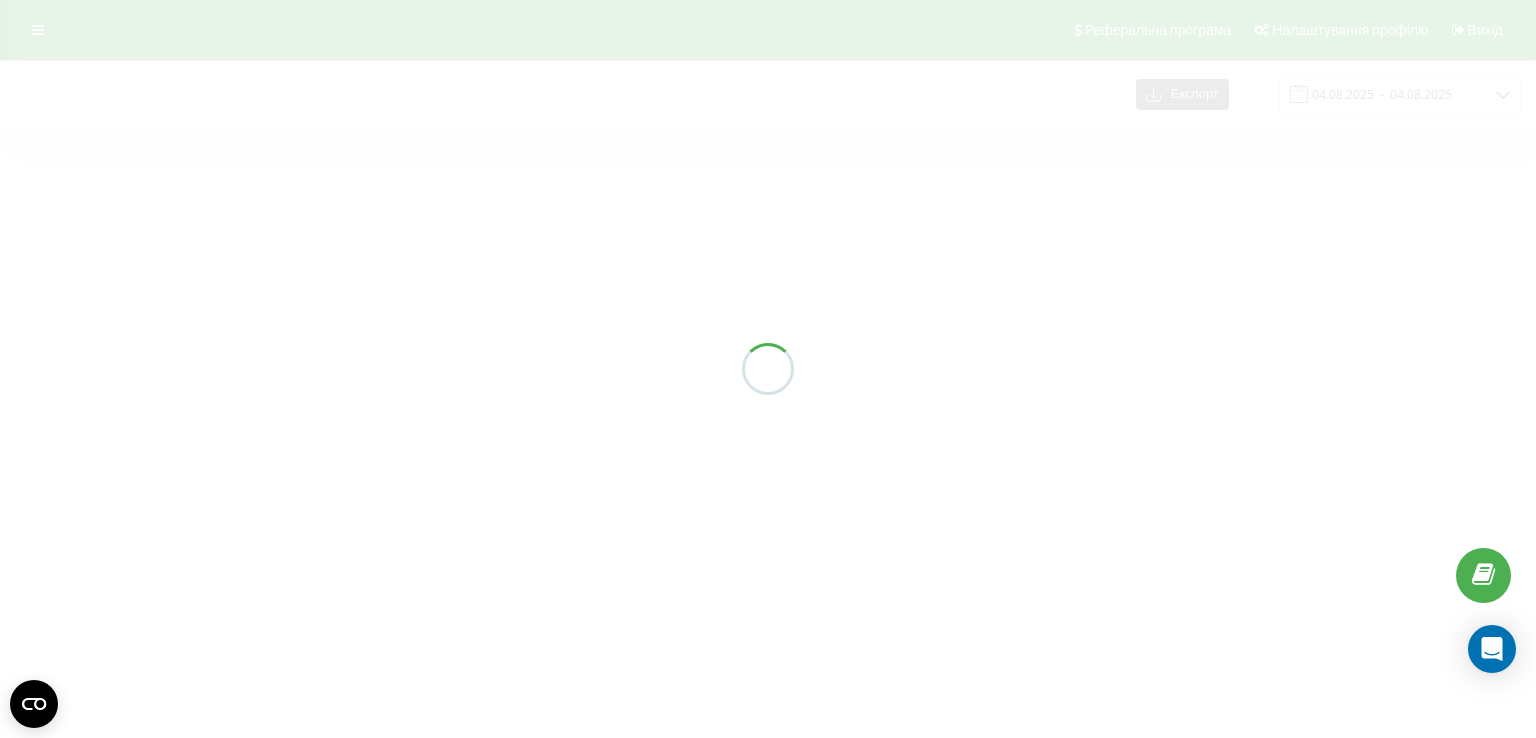 scroll, scrollTop: 0, scrollLeft: 0, axis: both 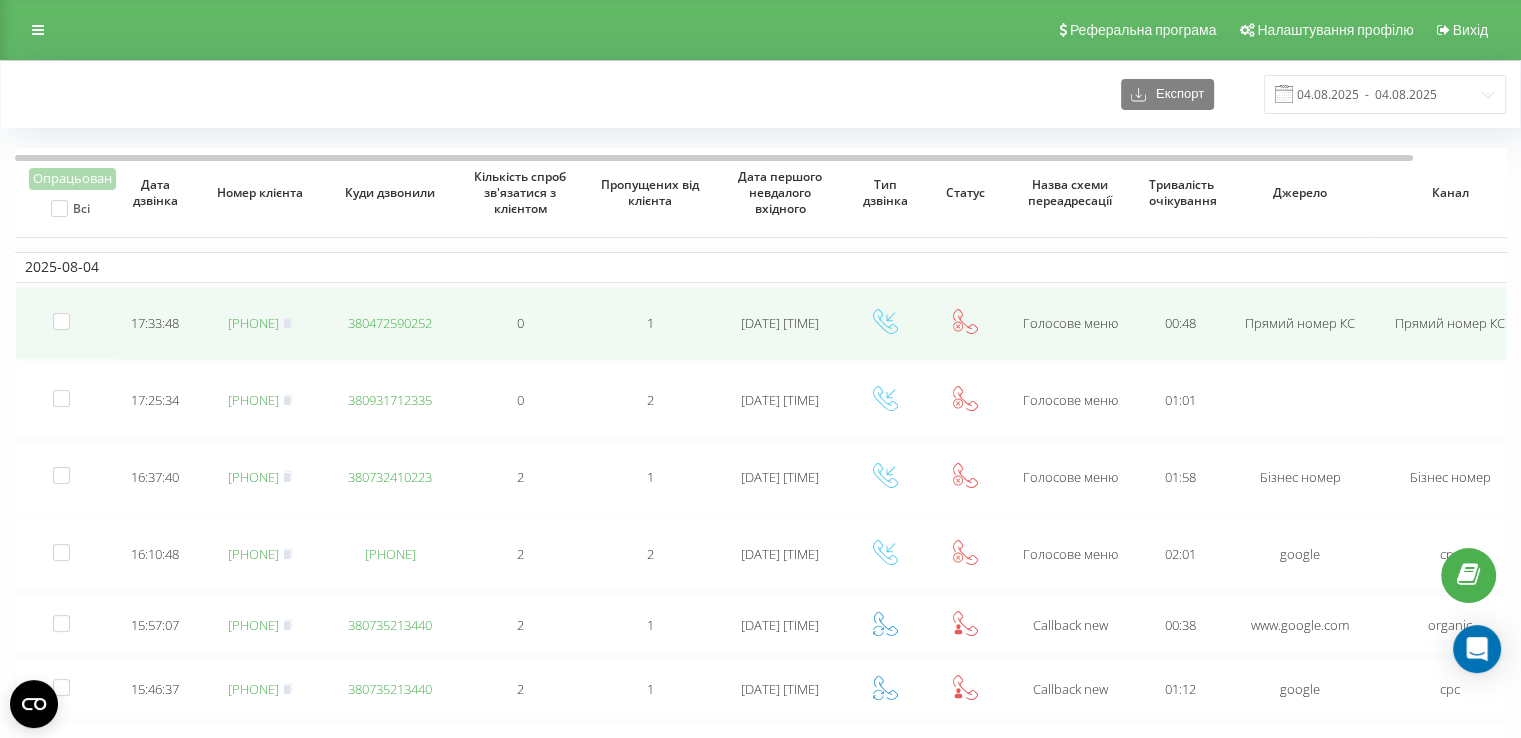 click on "[PHONE]" at bounding box center [253, 323] 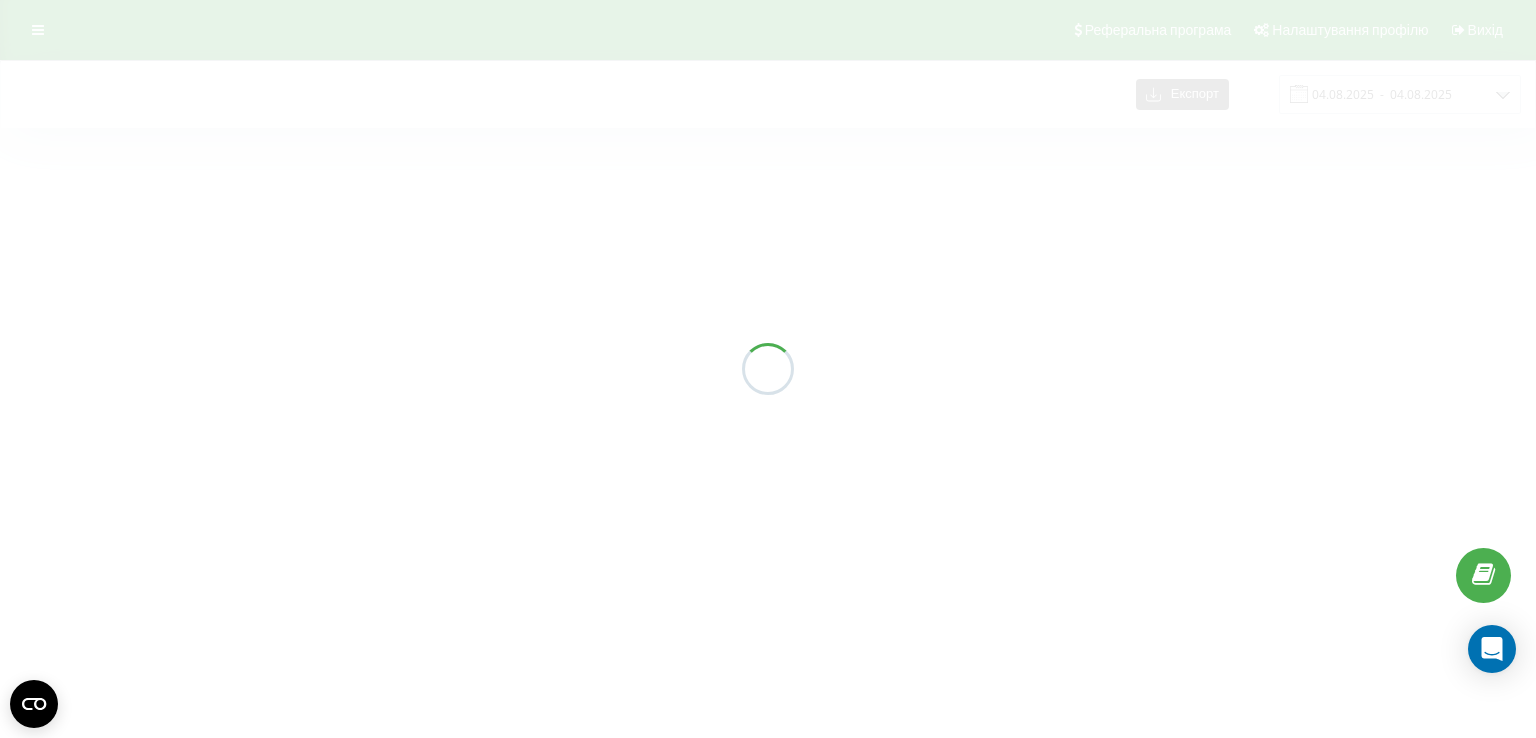 scroll, scrollTop: 0, scrollLeft: 0, axis: both 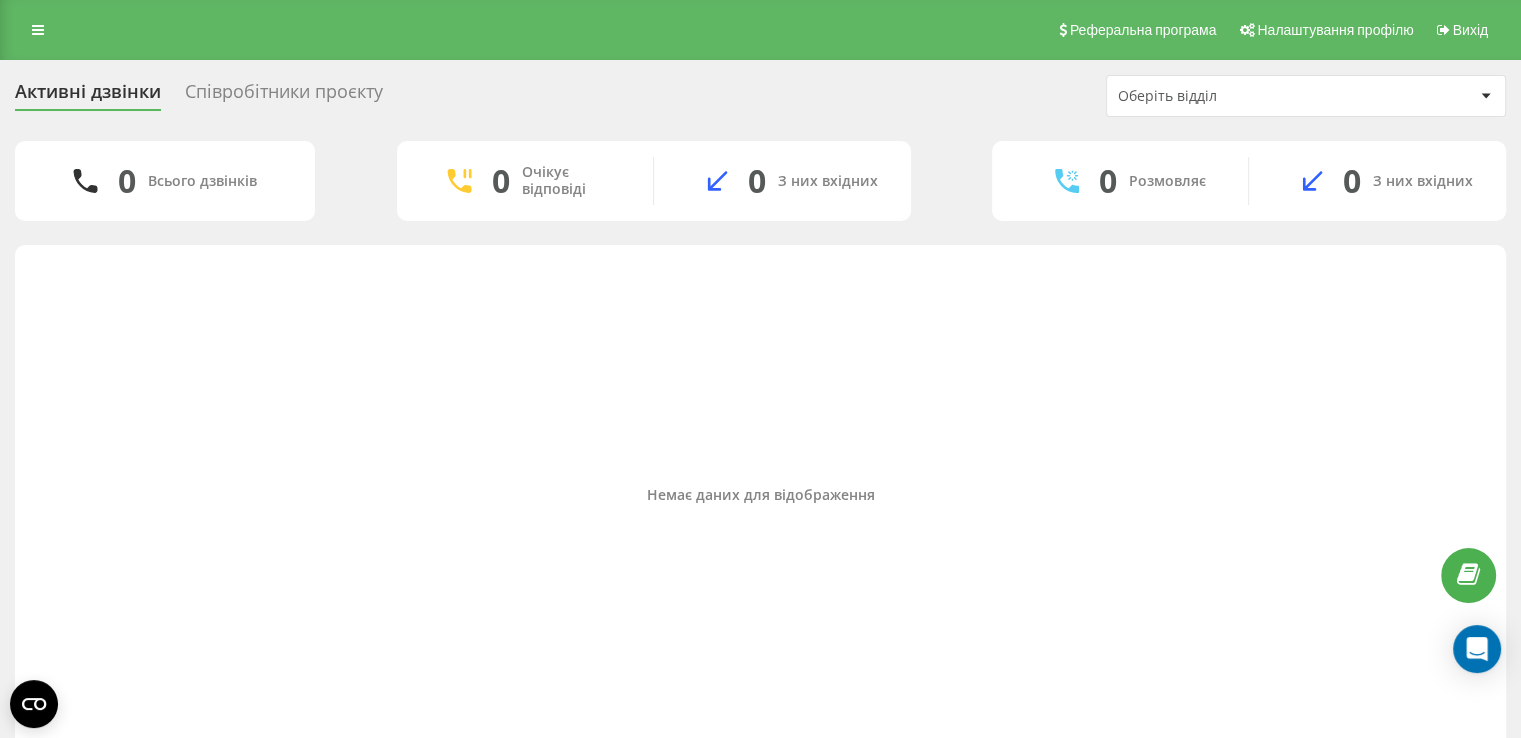drag, startPoint x: 648, startPoint y: 659, endPoint x: 472, endPoint y: 375, distance: 334.11374 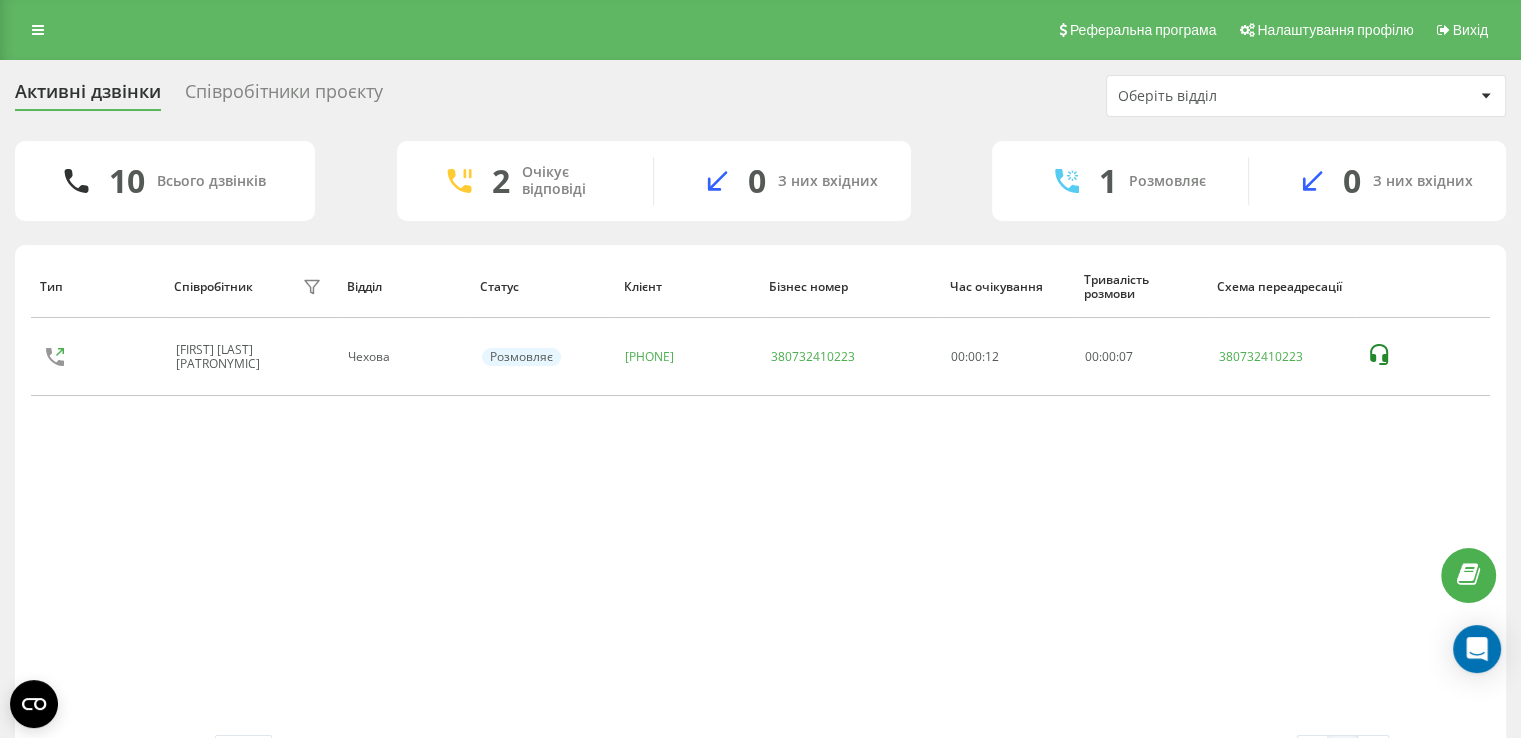 click on "Активні дзвінки Співробітники проєкту Оберіть відділ" at bounding box center (760, 96) 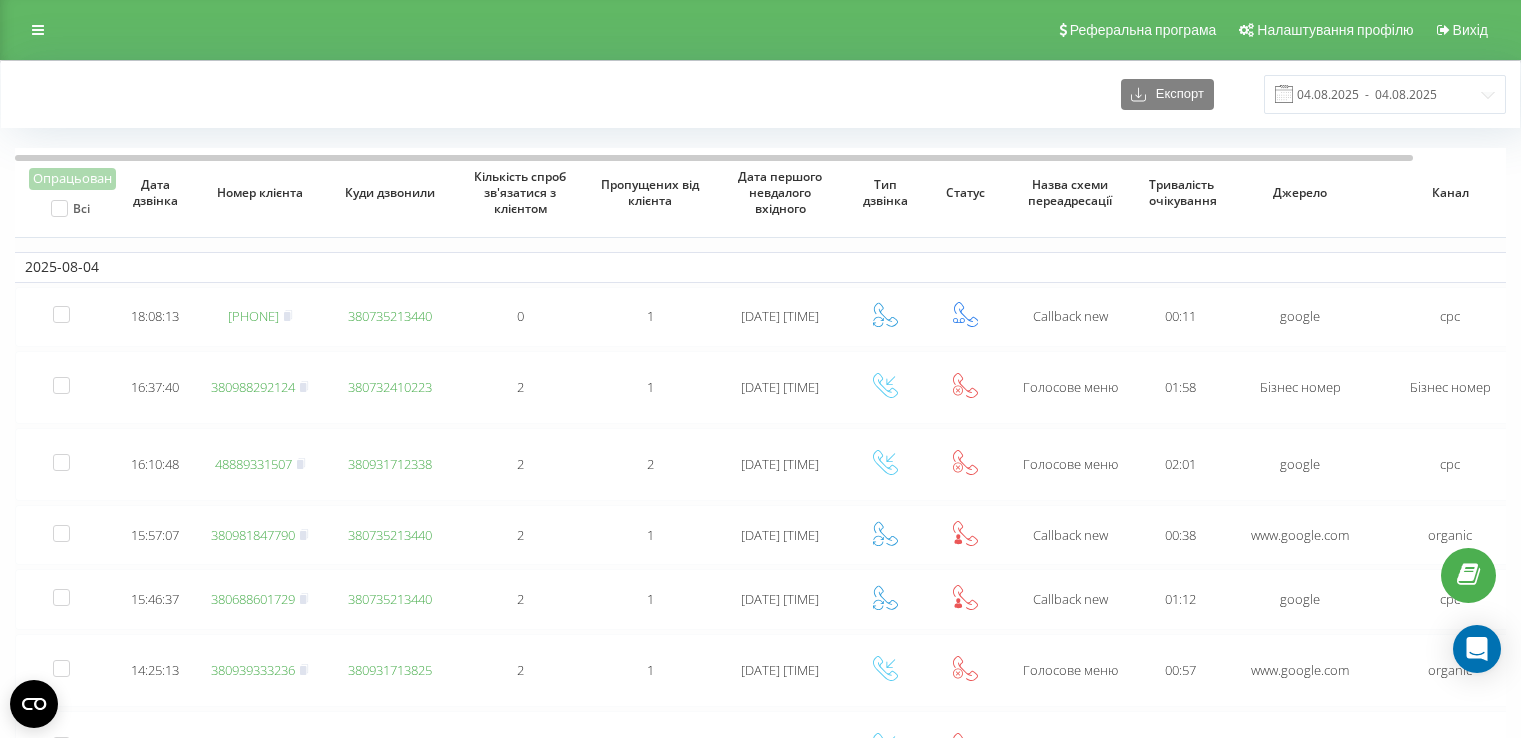 scroll, scrollTop: 0, scrollLeft: 0, axis: both 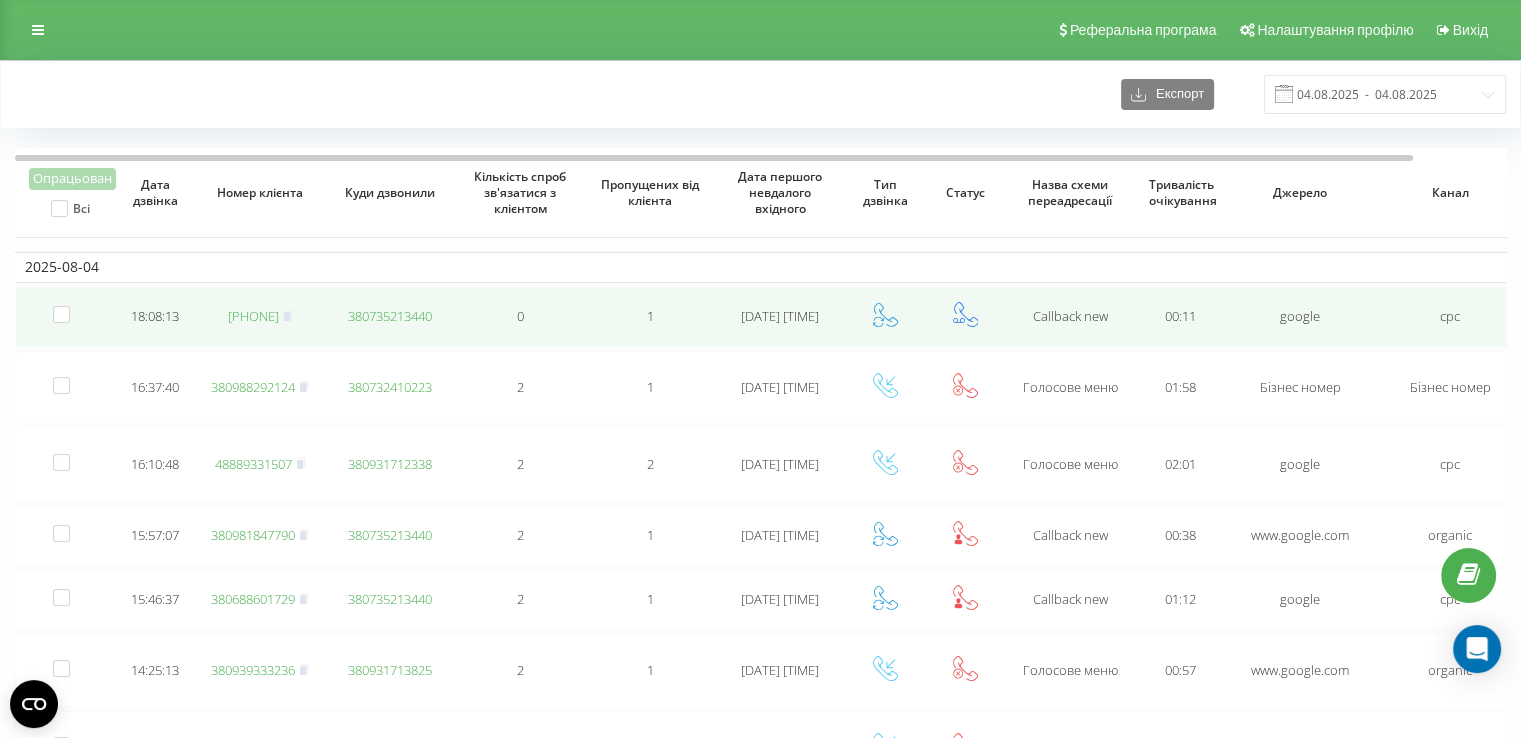 click on "380638125060" at bounding box center (253, 316) 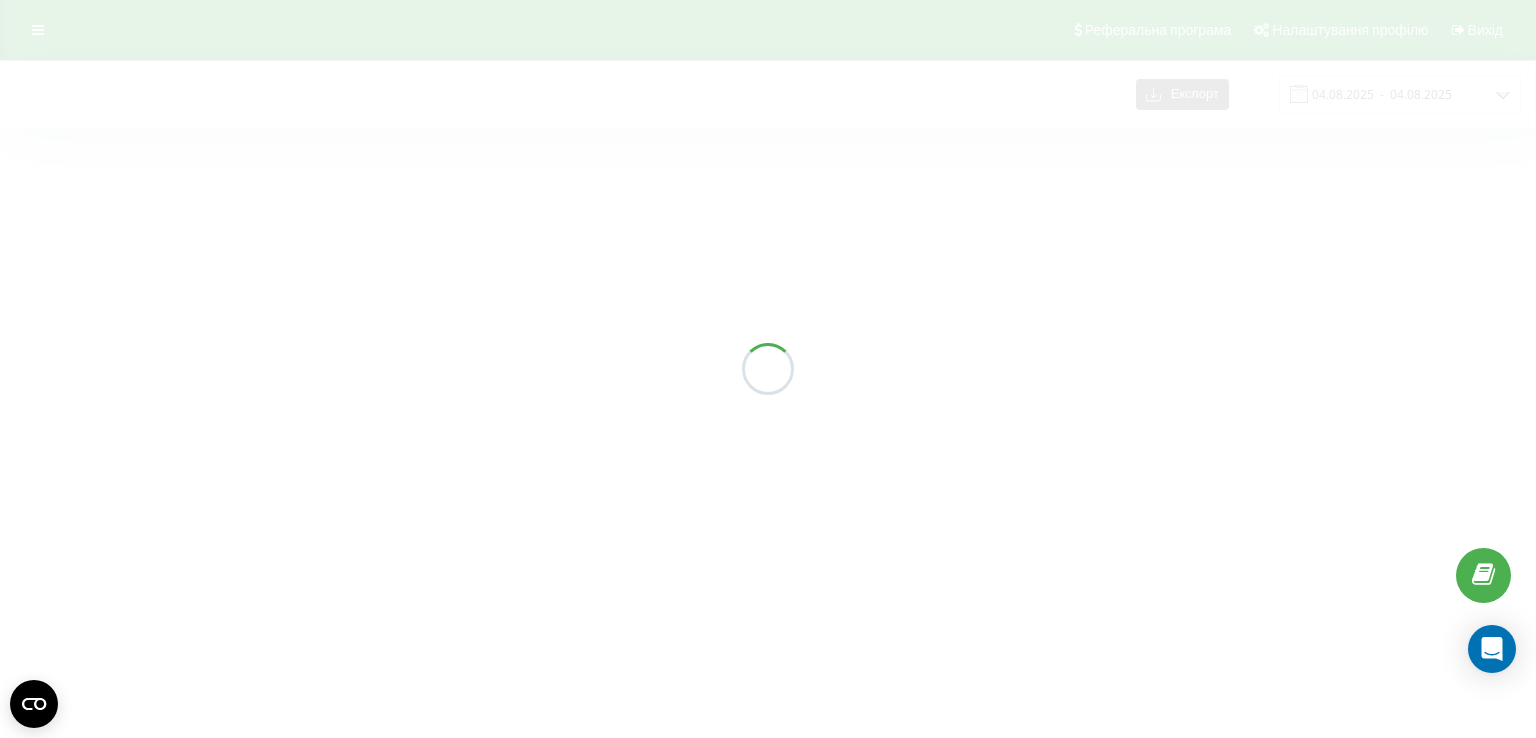 scroll, scrollTop: 0, scrollLeft: 0, axis: both 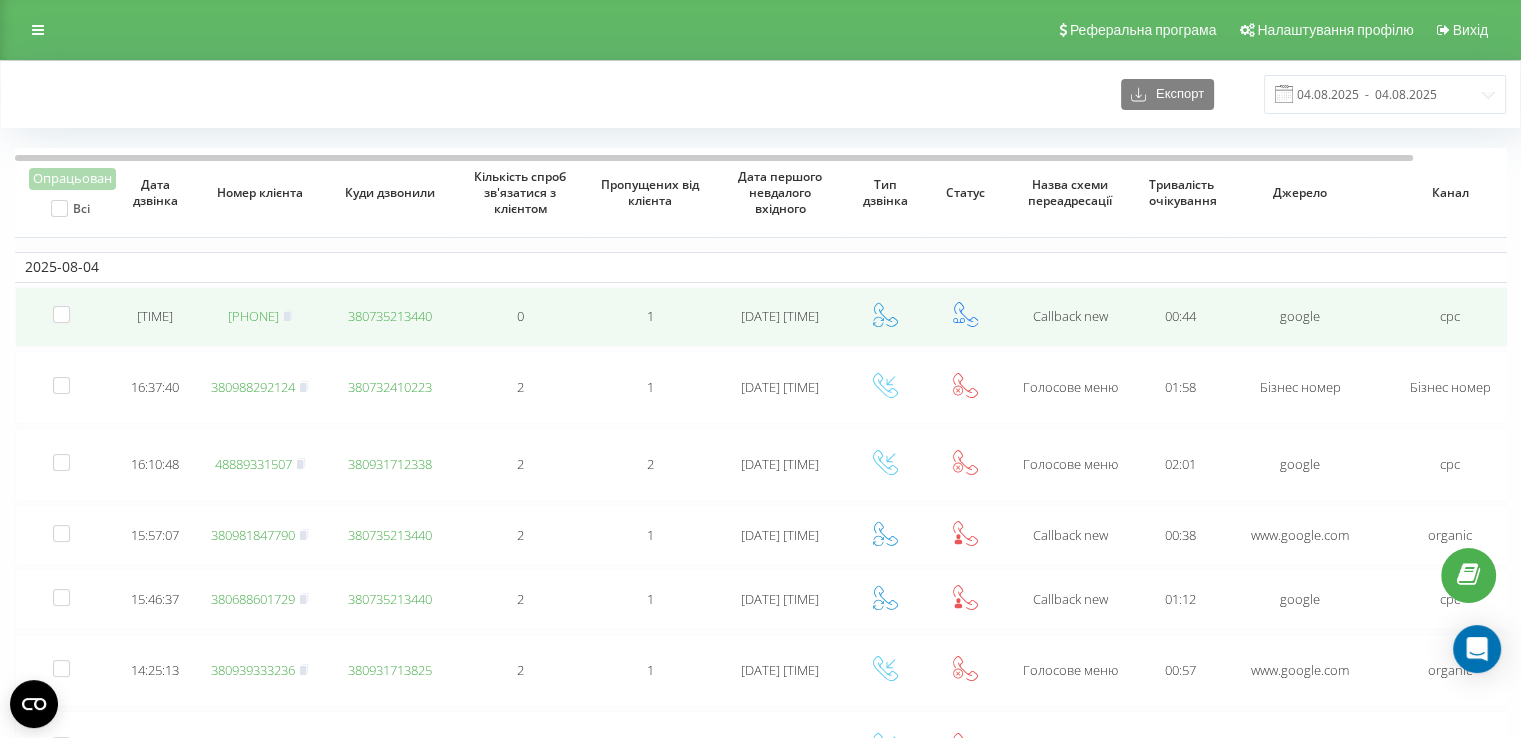 click on "380961100235" at bounding box center [253, 316] 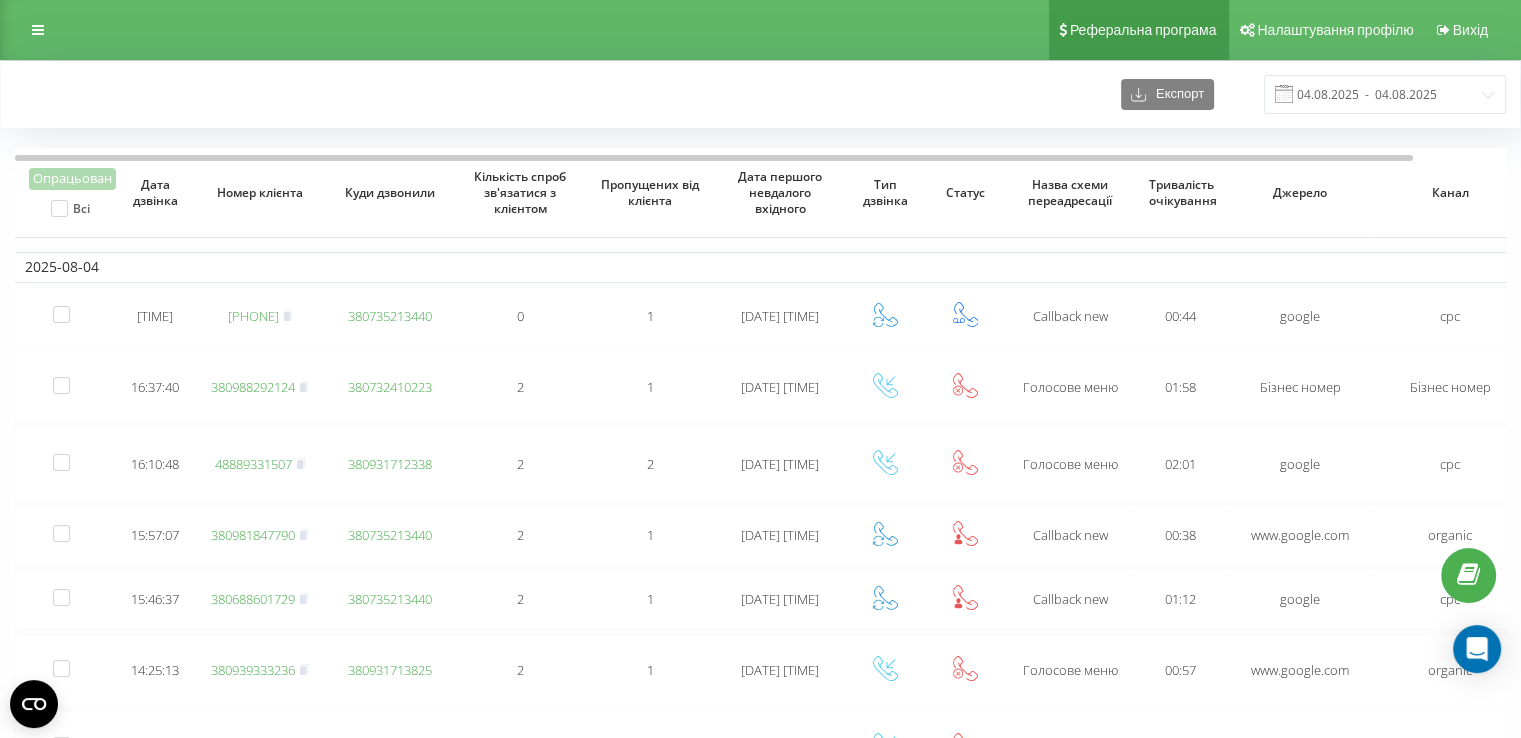 click on "Реферальна програма Налаштування профілю Вихід" at bounding box center (760, 30) 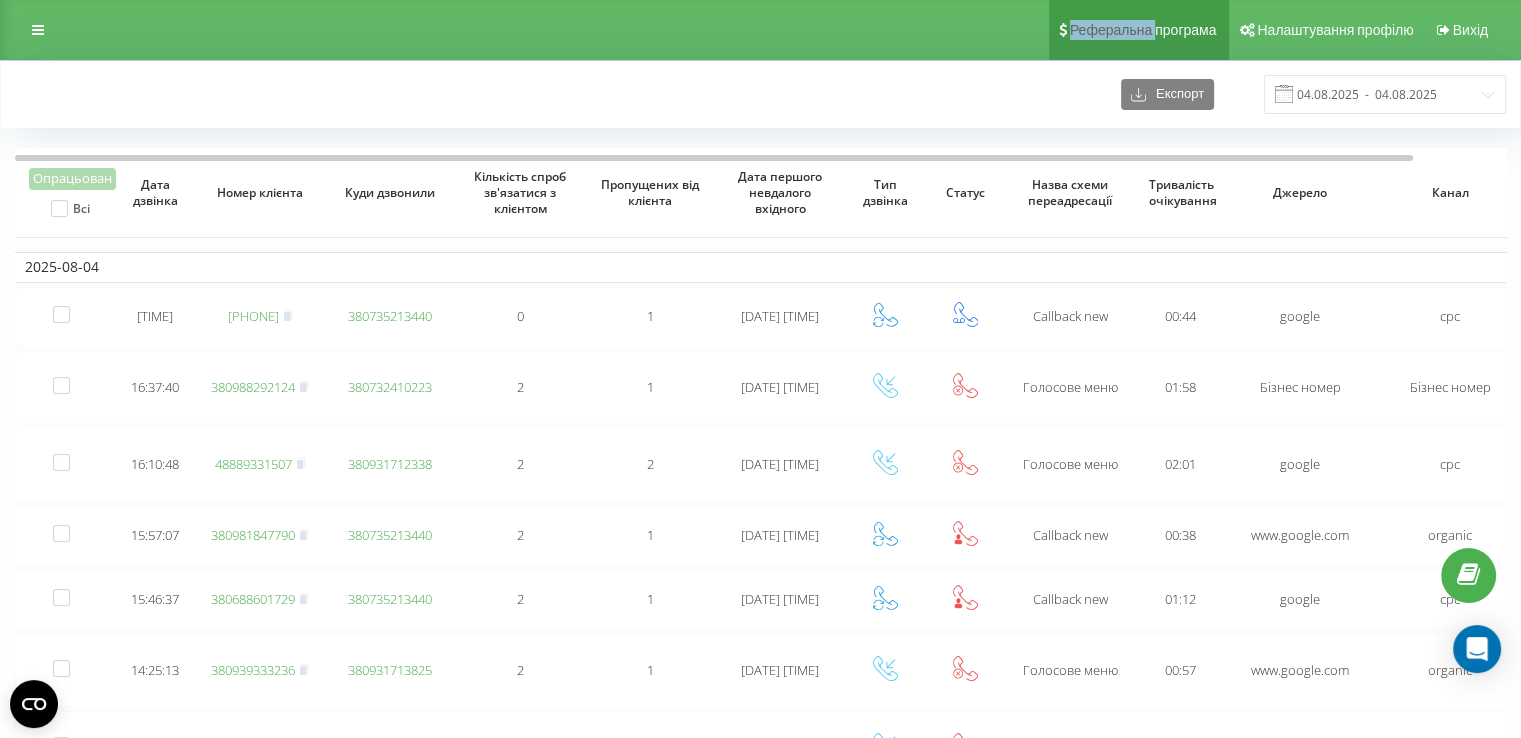 click on "Реферальна програма Налаштування профілю Вихід" at bounding box center (760, 30) 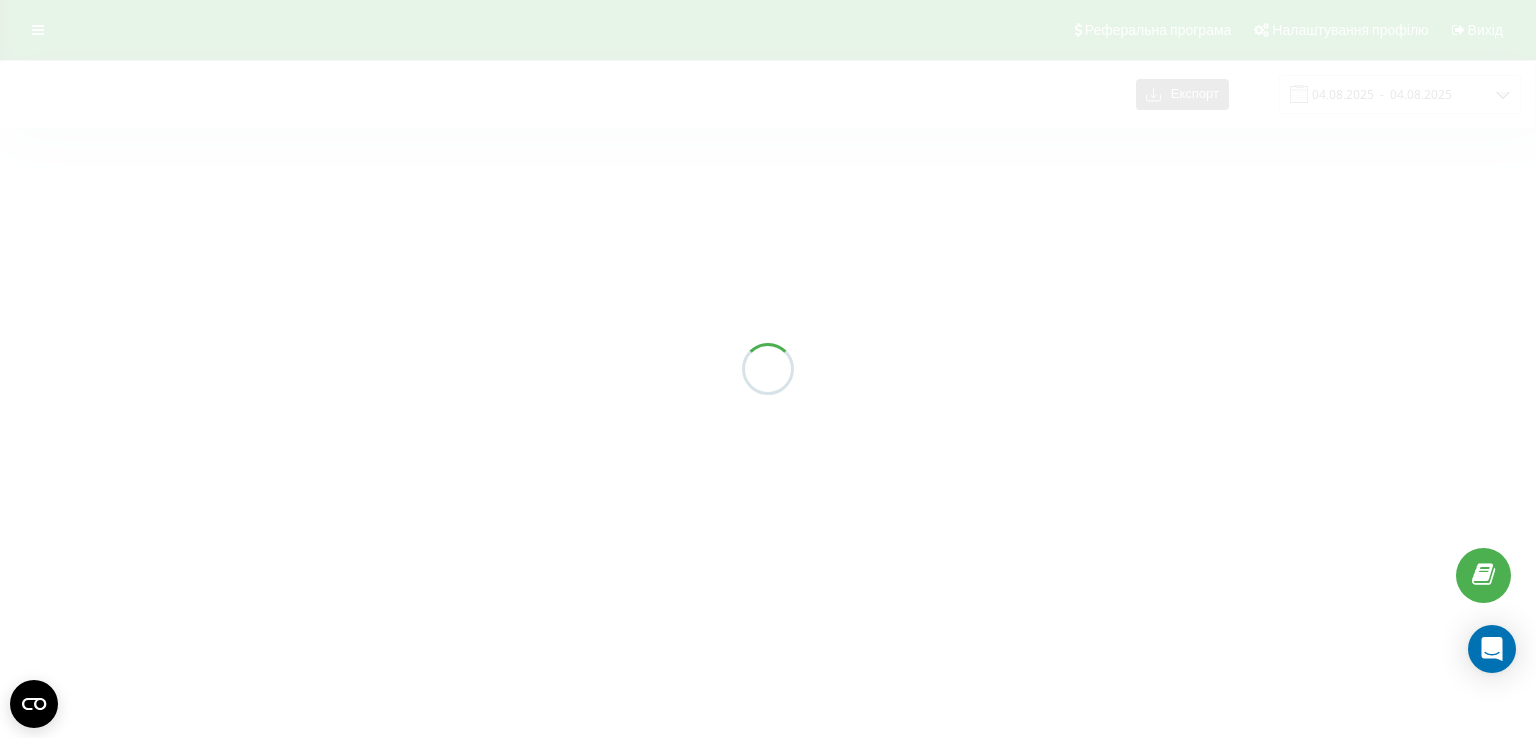 scroll, scrollTop: 0, scrollLeft: 0, axis: both 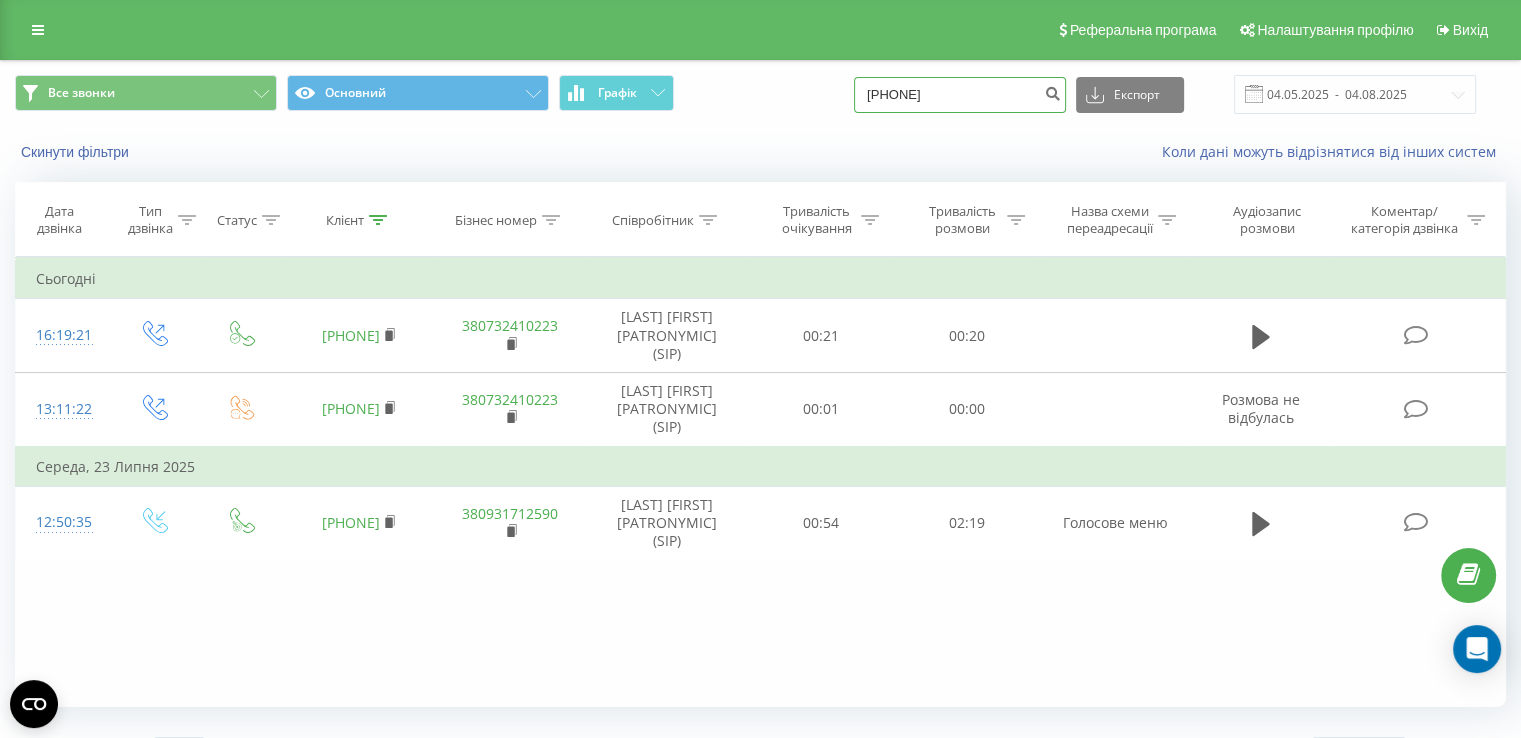 click on "[PHONE]" at bounding box center (960, 95) 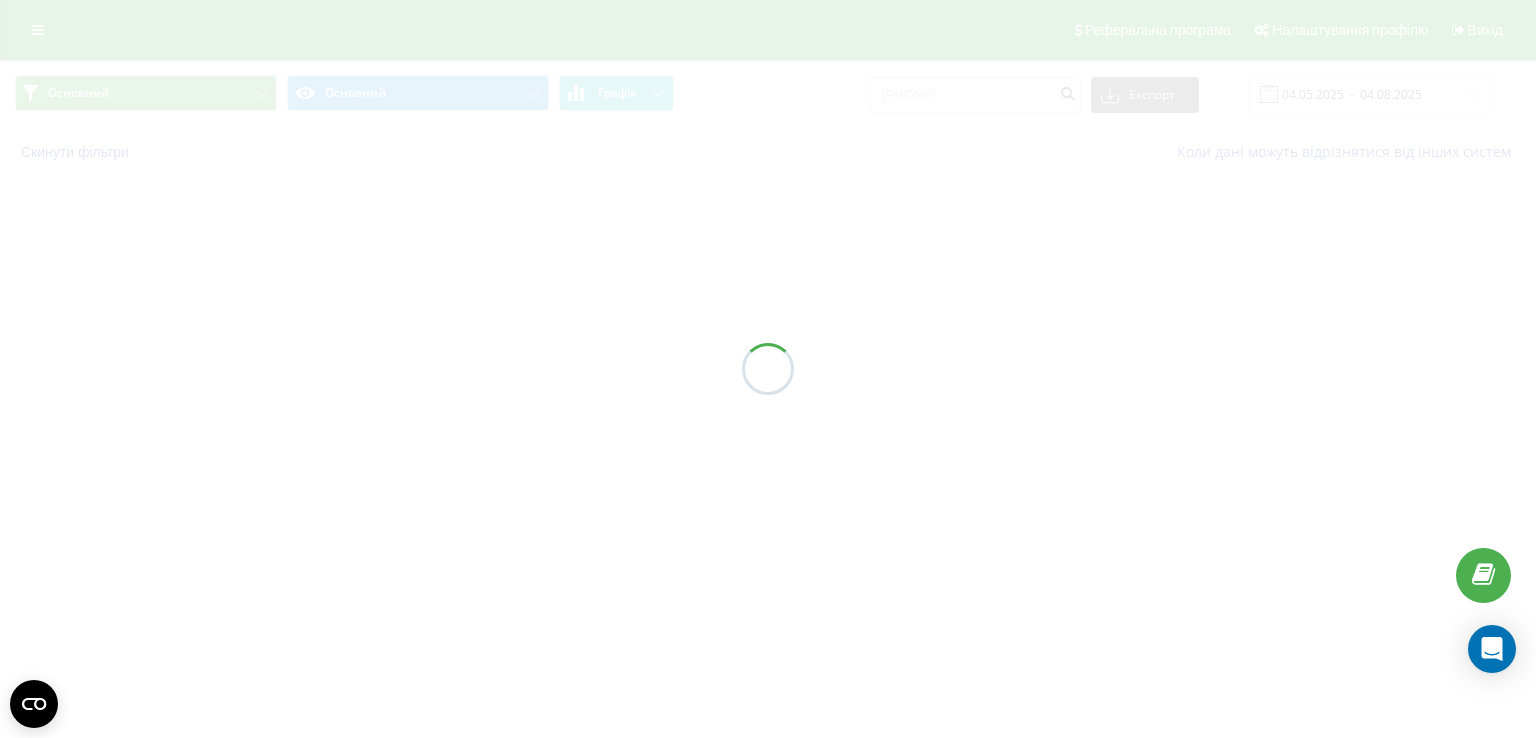 scroll, scrollTop: 0, scrollLeft: 0, axis: both 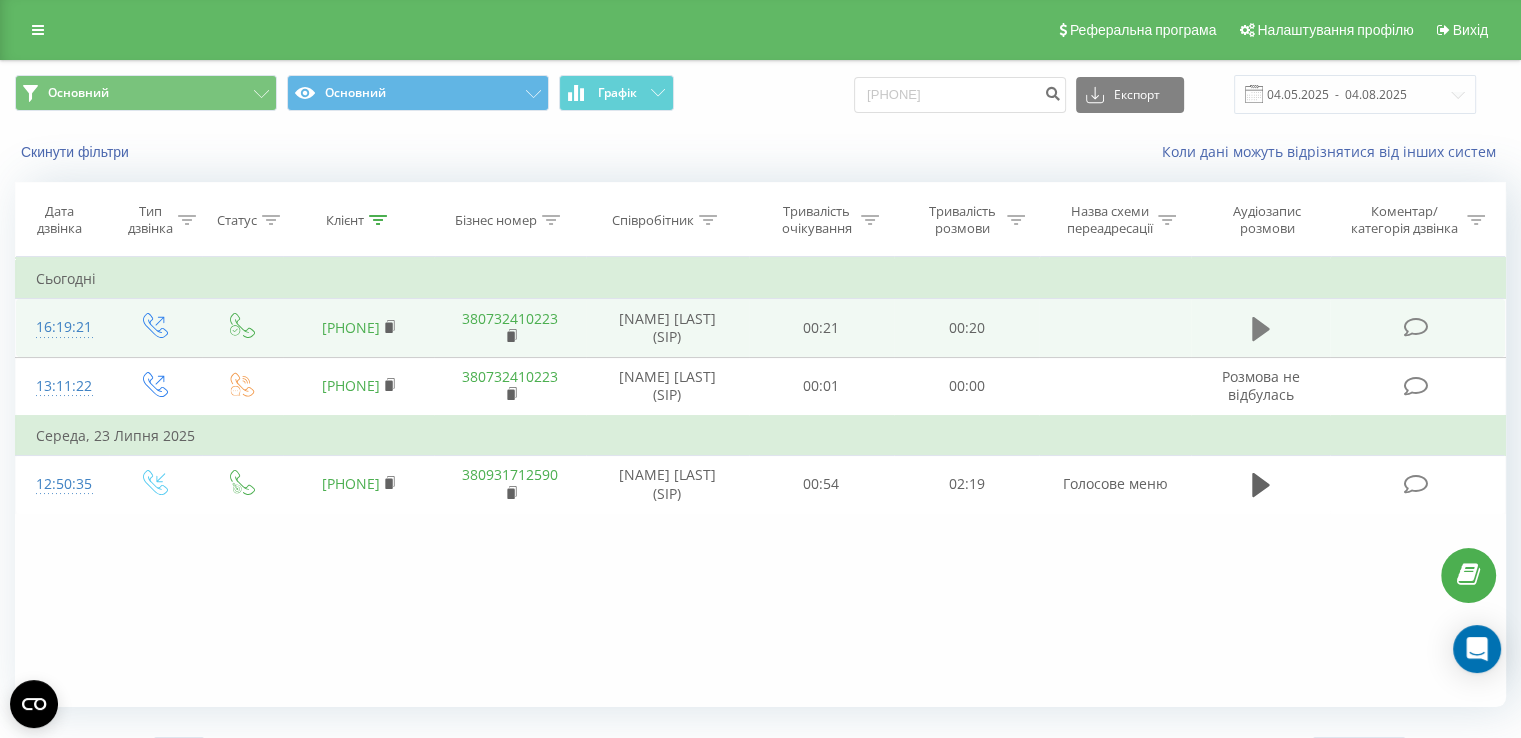 click at bounding box center [1261, 329] 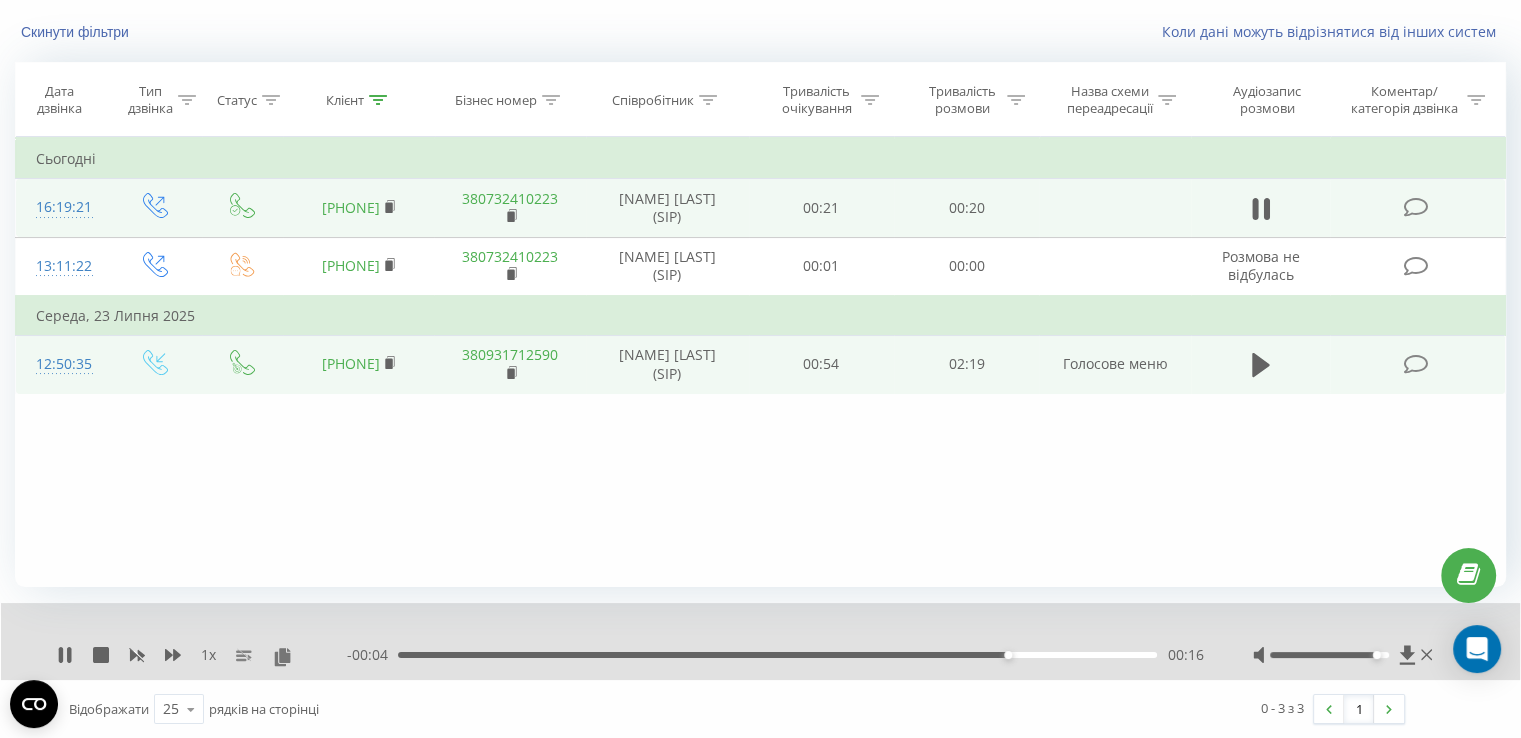 scroll, scrollTop: 0, scrollLeft: 0, axis: both 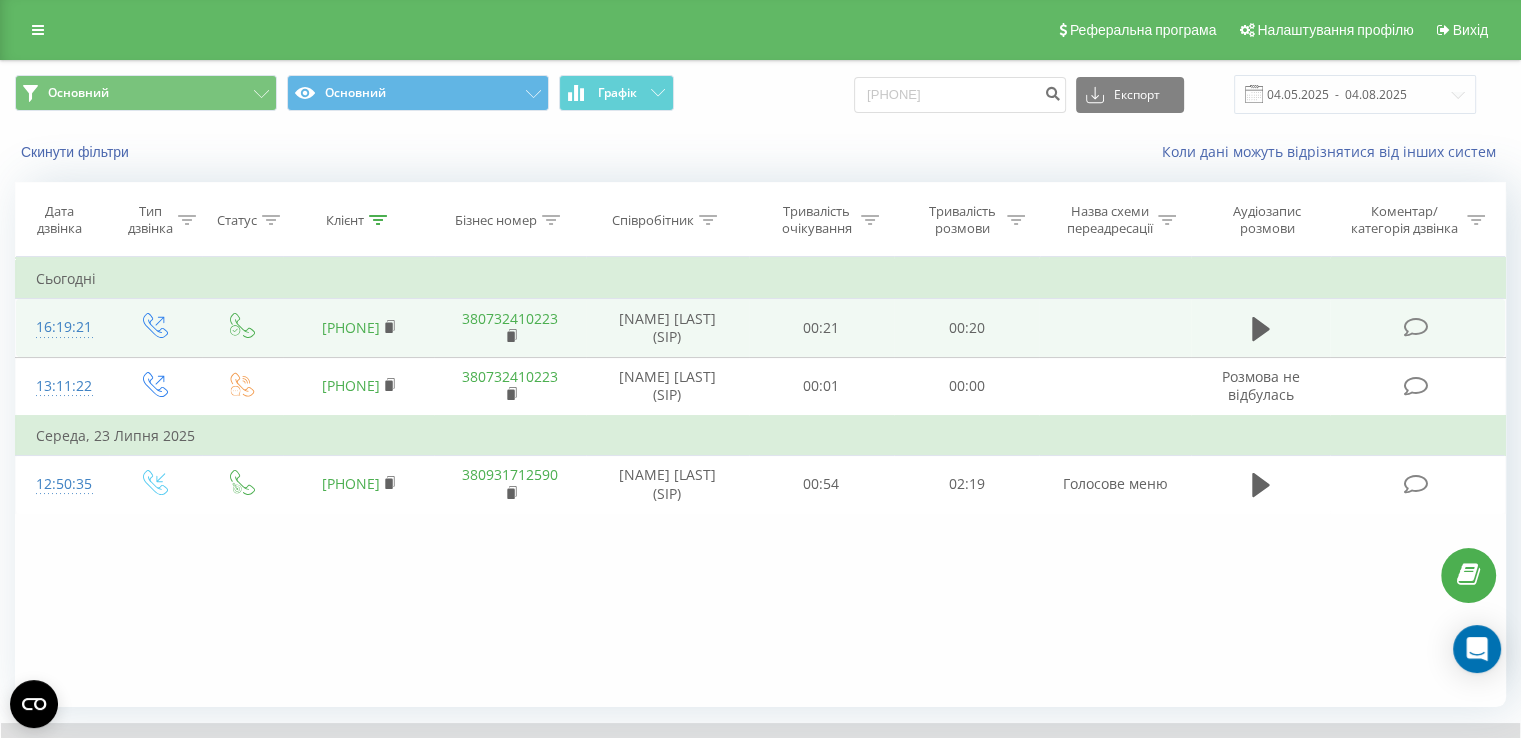 click on "380974534464 Експорт .csv .xls .xlsx 04.05.2025  -  04.08.2025" at bounding box center (1165, 94) 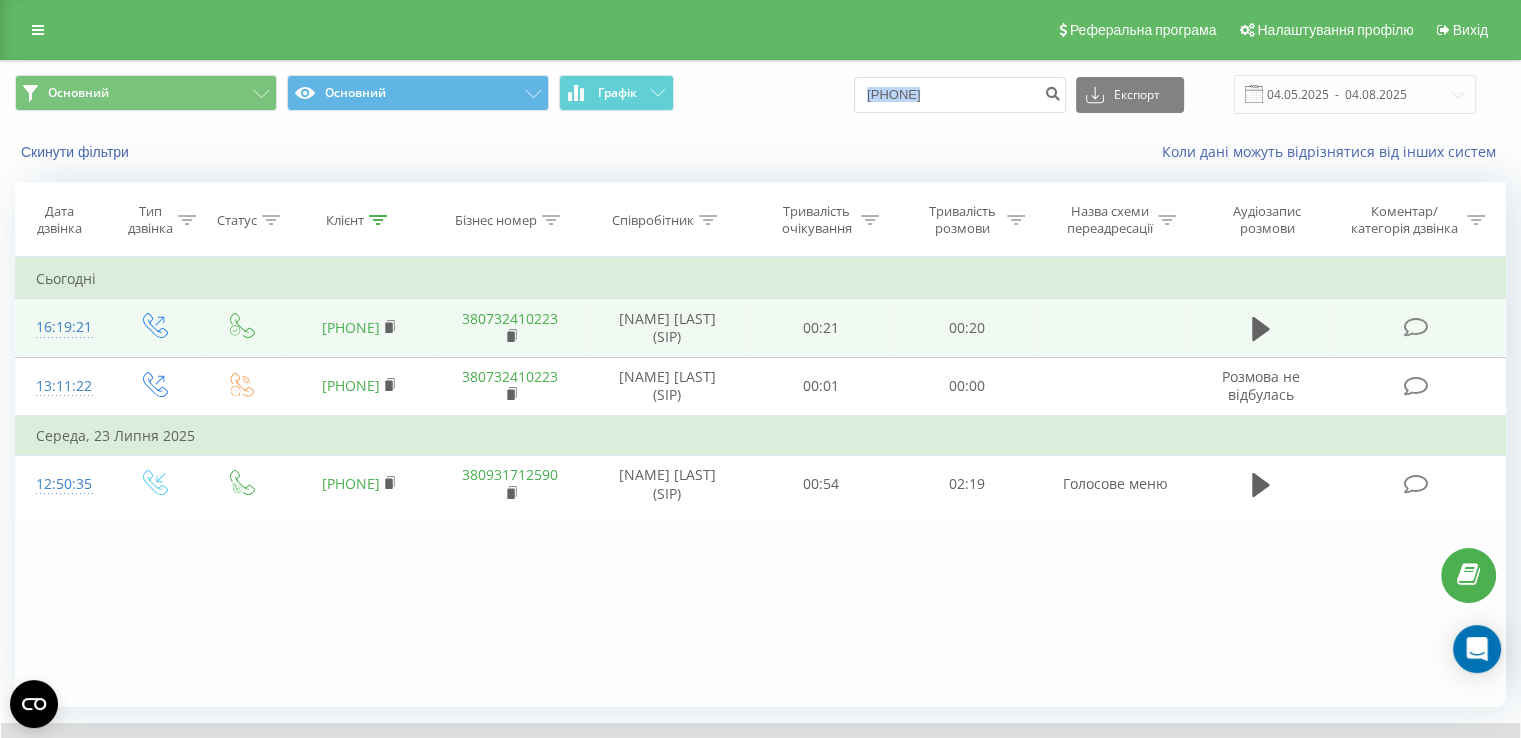 click on "380974534464 Експорт .csv .xls .xlsx 04.05.2025  -  04.08.2025" at bounding box center [1165, 94] 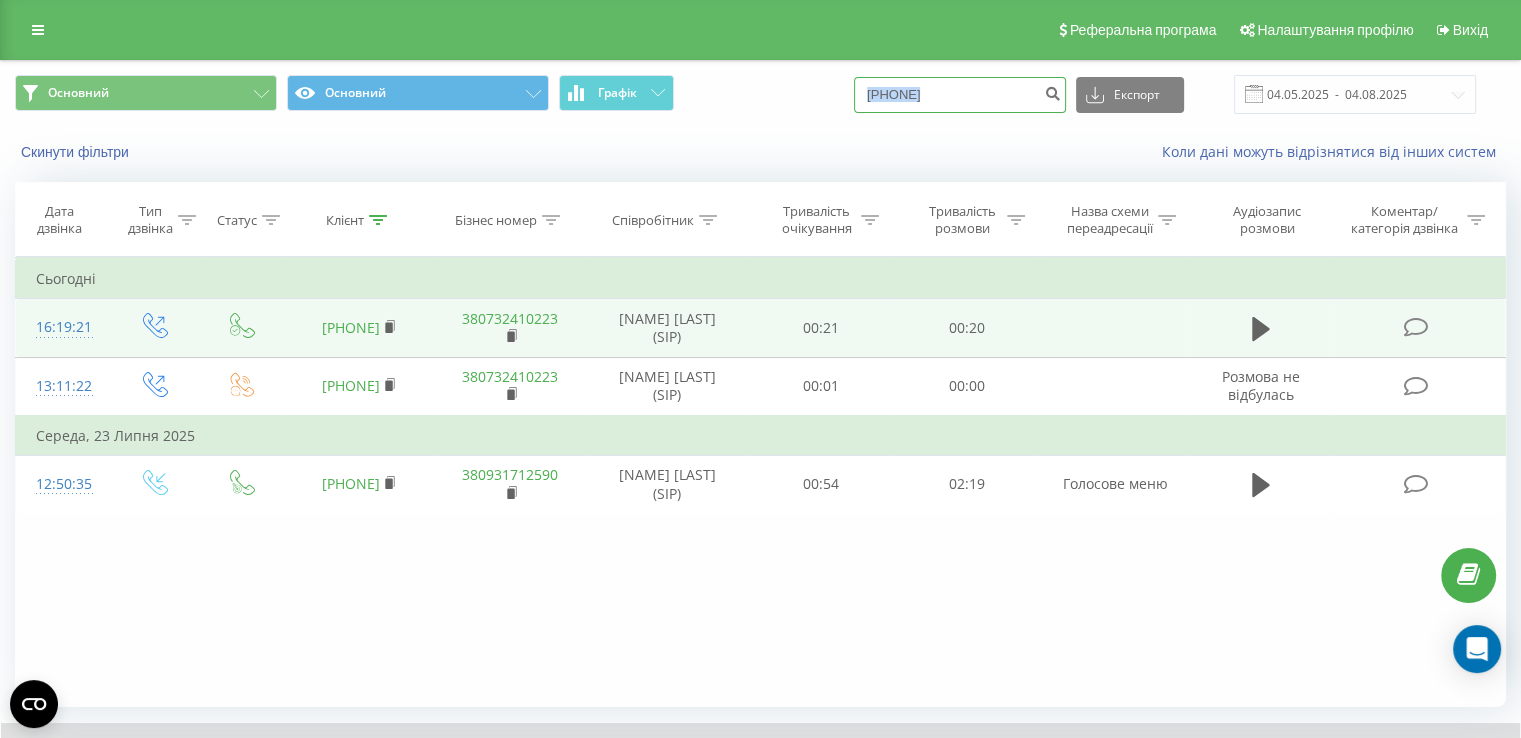 click on "380974534464" at bounding box center [960, 95] 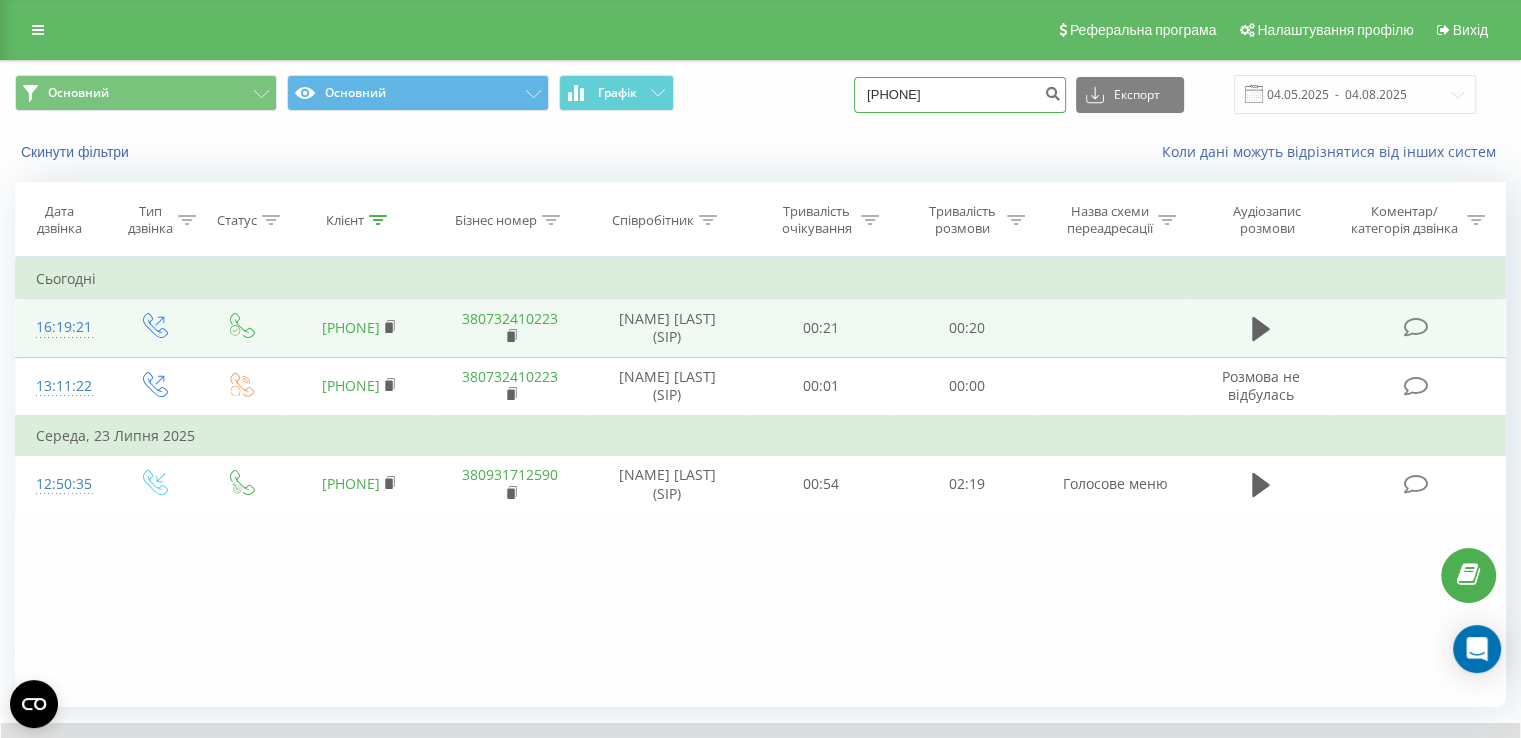 click on "380974534464" at bounding box center (960, 95) 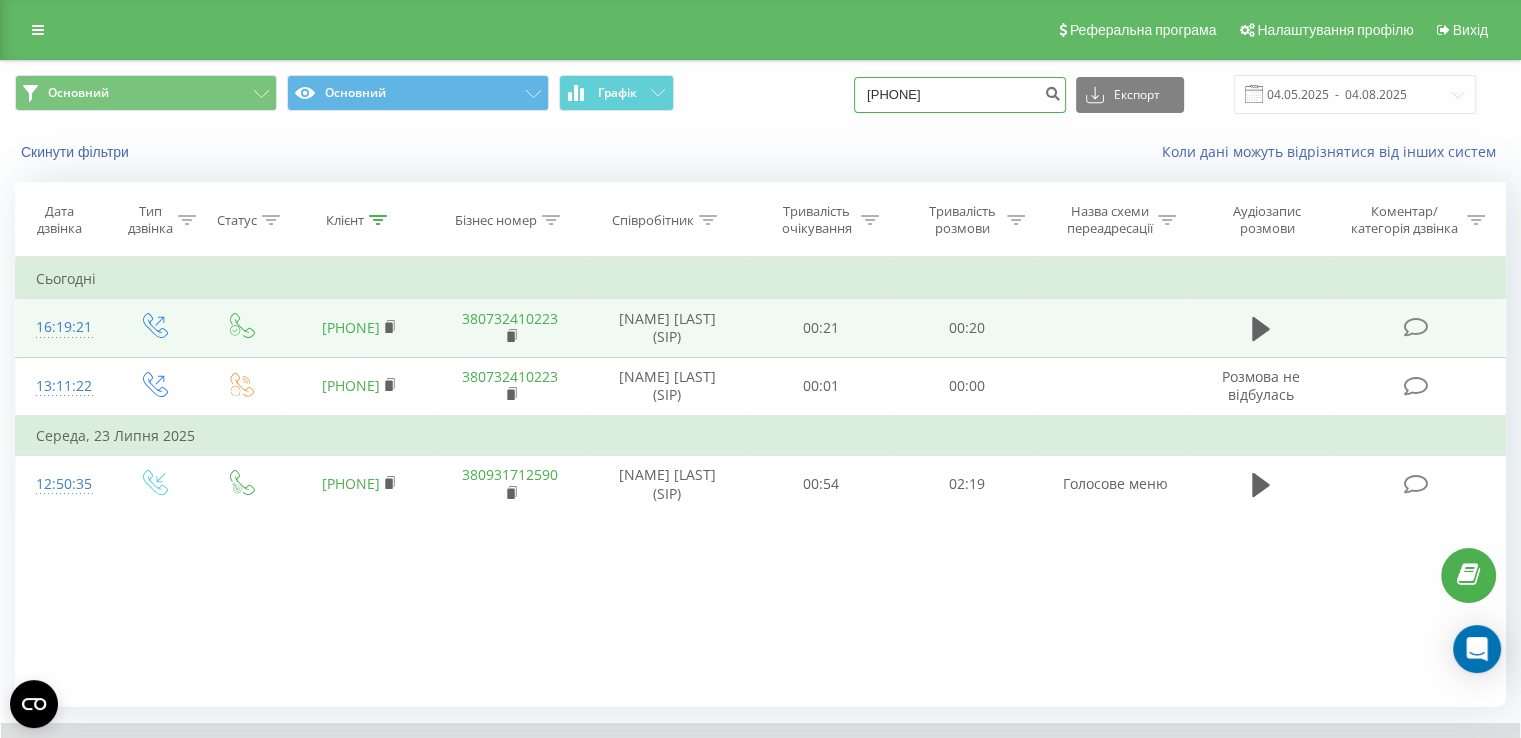 paste on "+38 (068)-337-5161" 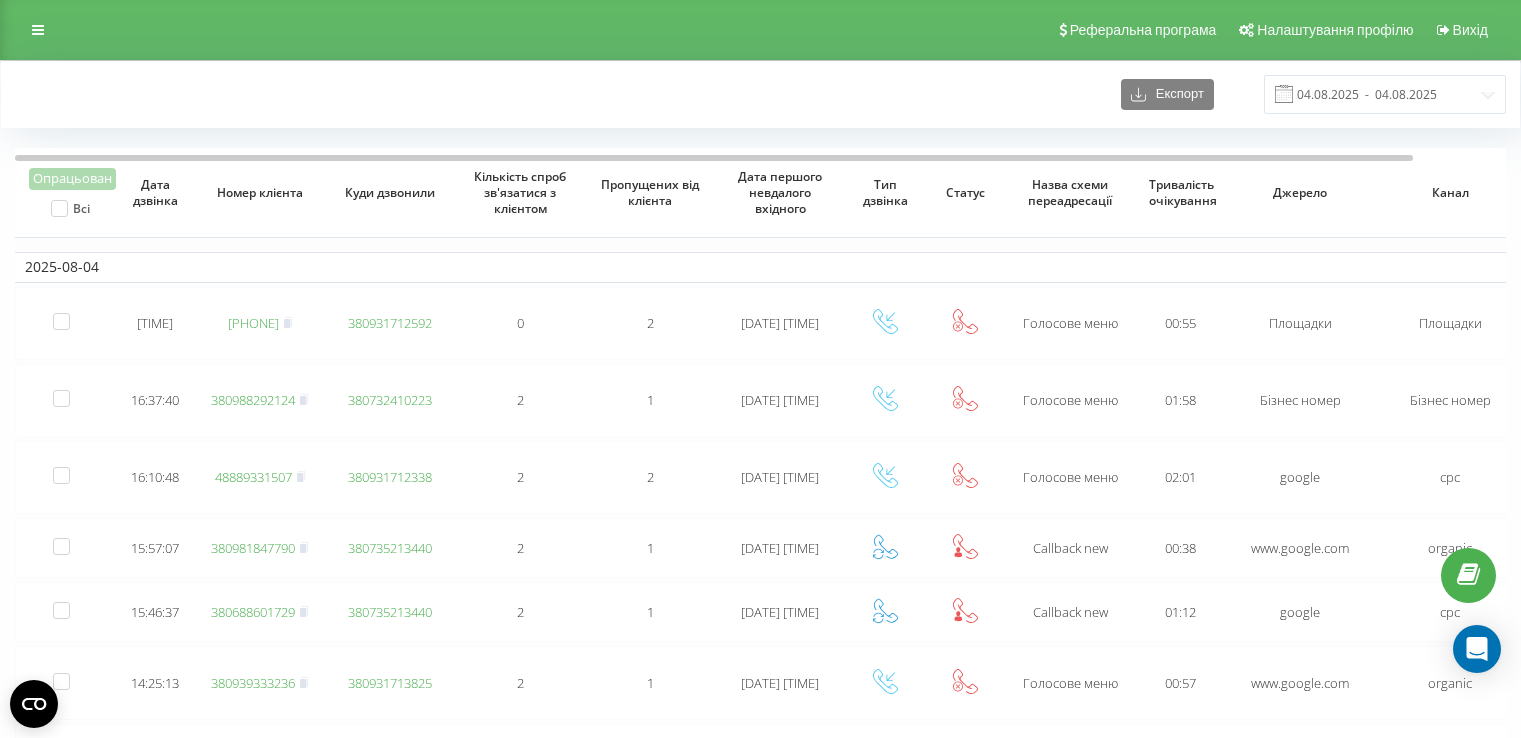 scroll, scrollTop: 0, scrollLeft: 0, axis: both 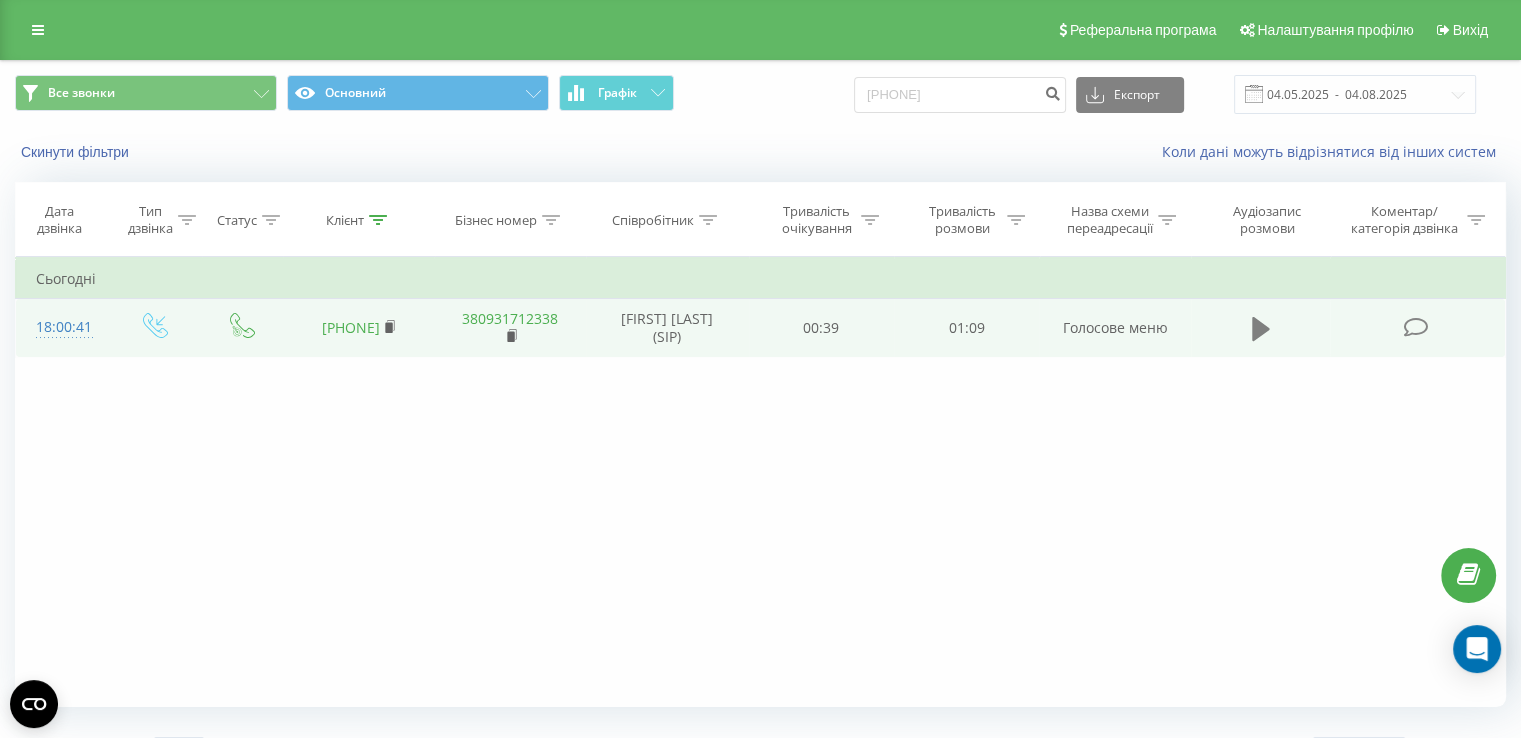 click 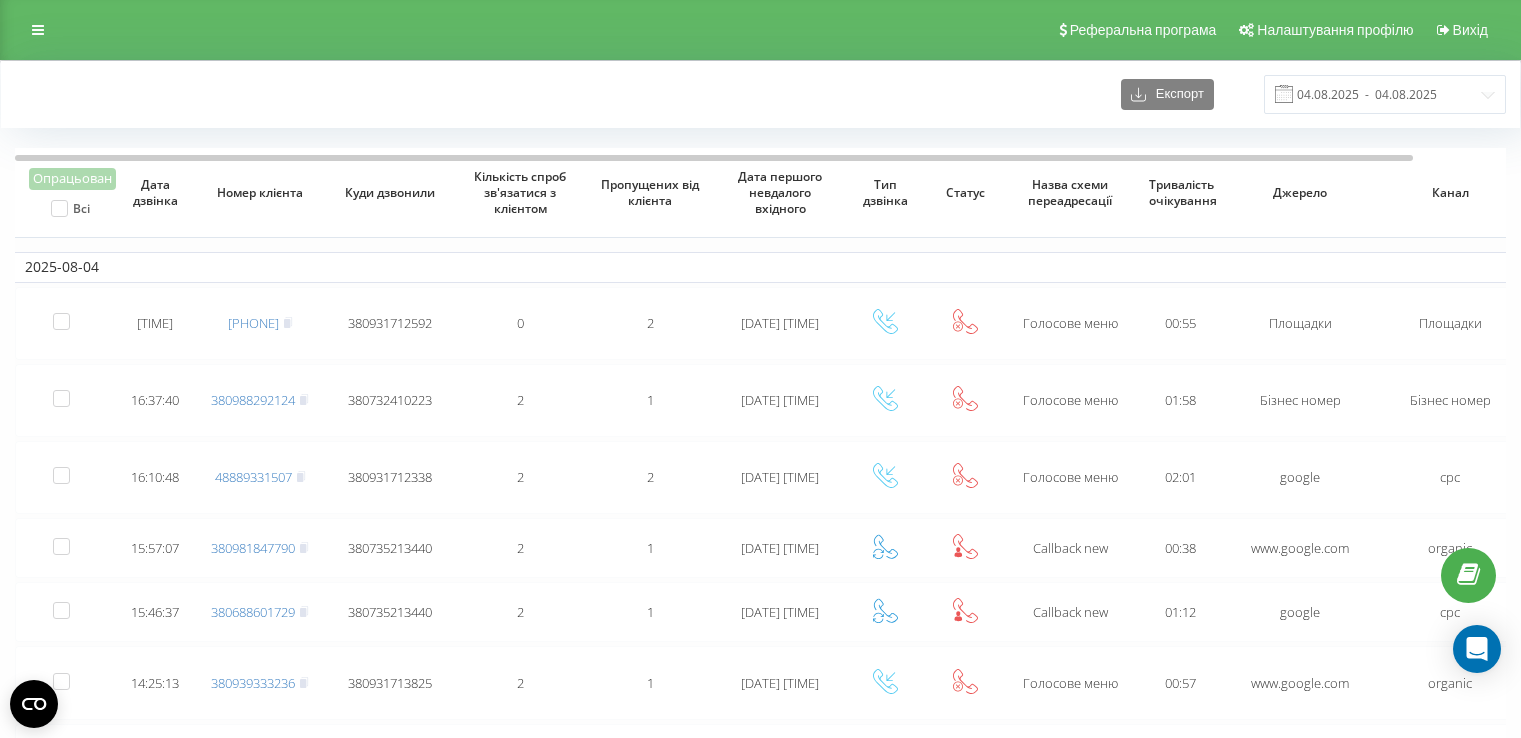 scroll, scrollTop: 0, scrollLeft: 0, axis: both 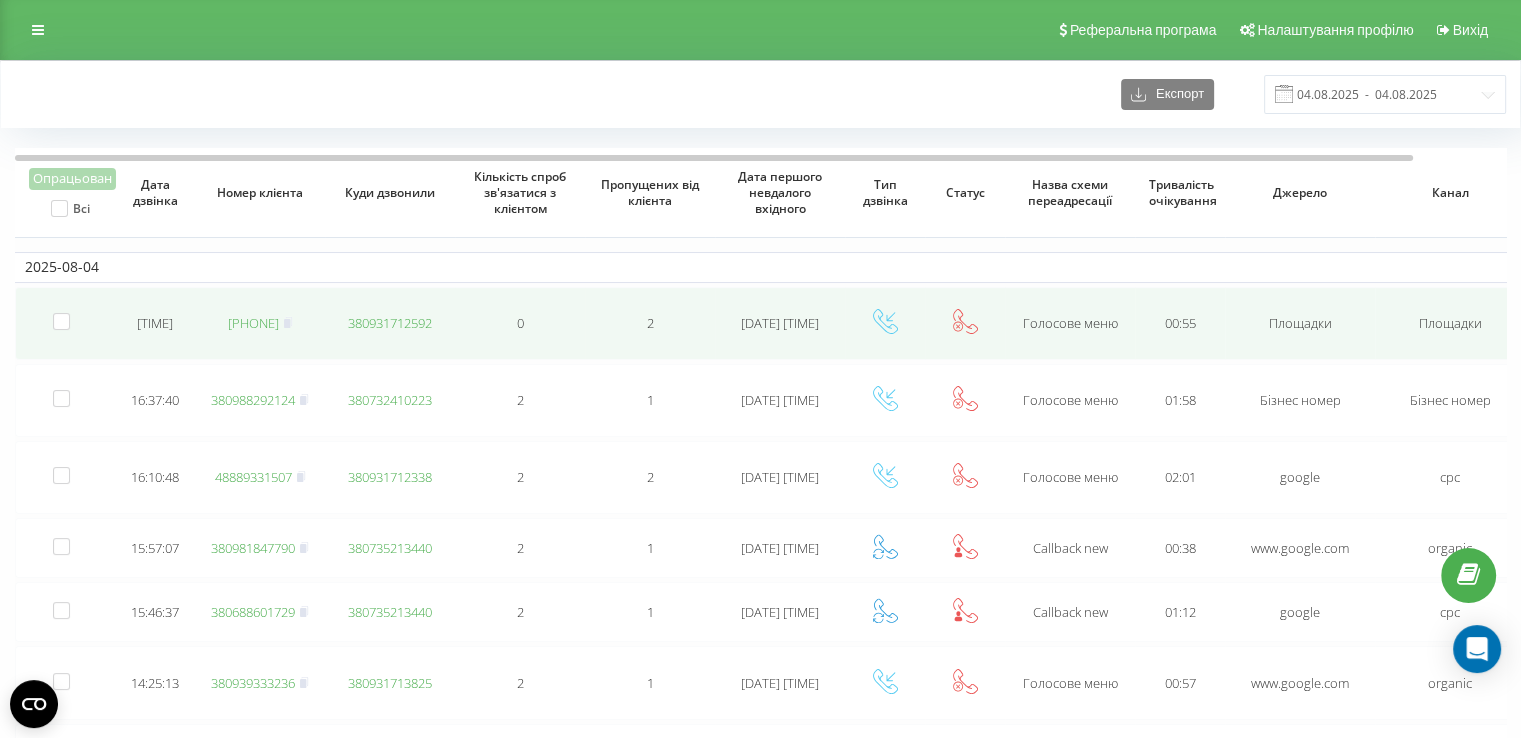 click on "[PHONE]" at bounding box center [253, 323] 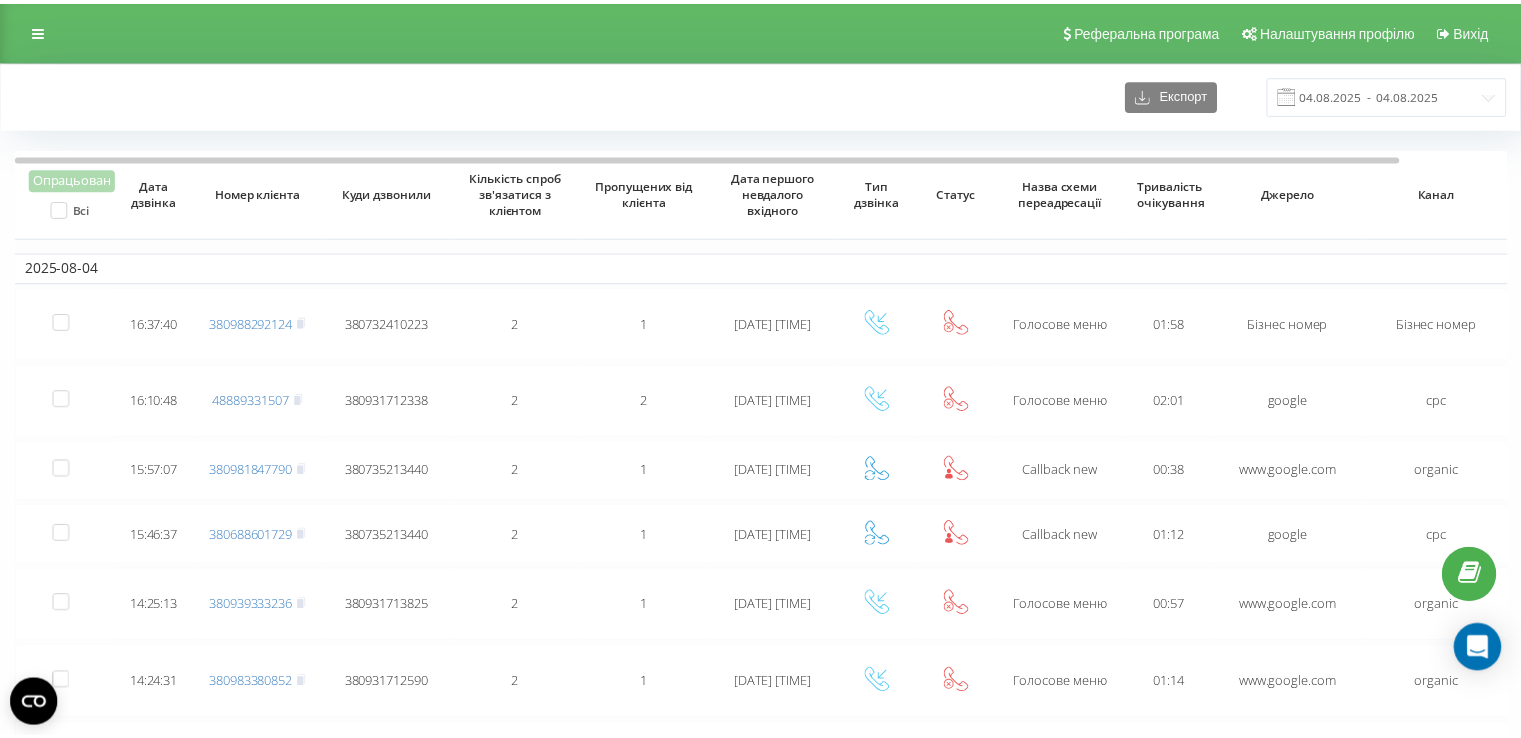 scroll, scrollTop: 0, scrollLeft: 0, axis: both 